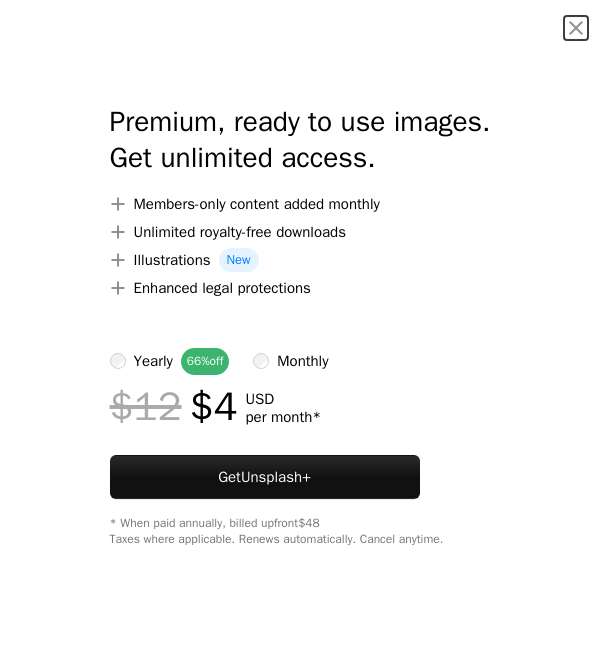 scroll, scrollTop: 0, scrollLeft: 0, axis: both 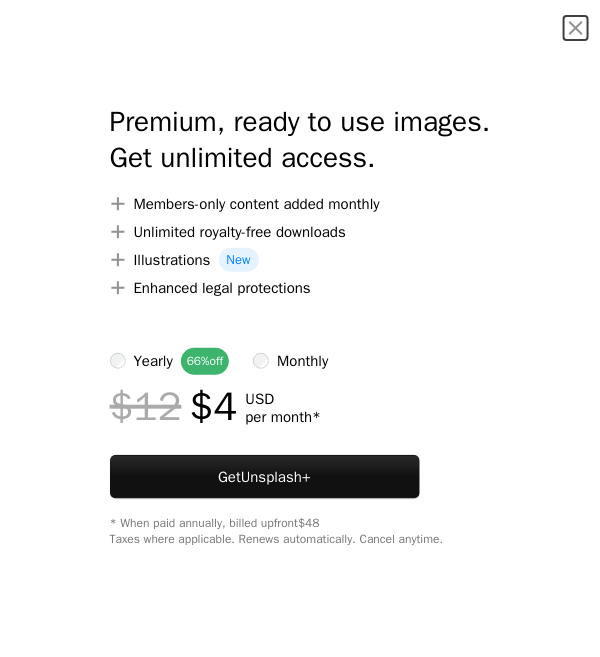 click on "An X shape" at bounding box center [576, 28] 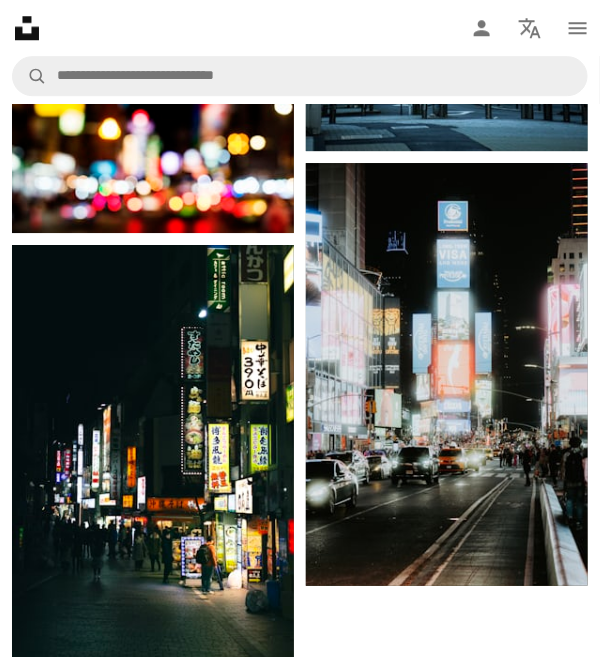 scroll, scrollTop: 3515, scrollLeft: 0, axis: vertical 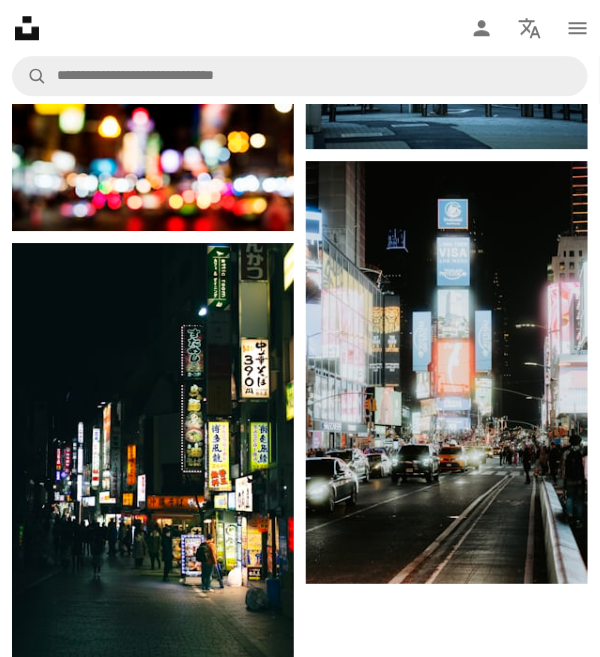 click at bounding box center (153, 457) 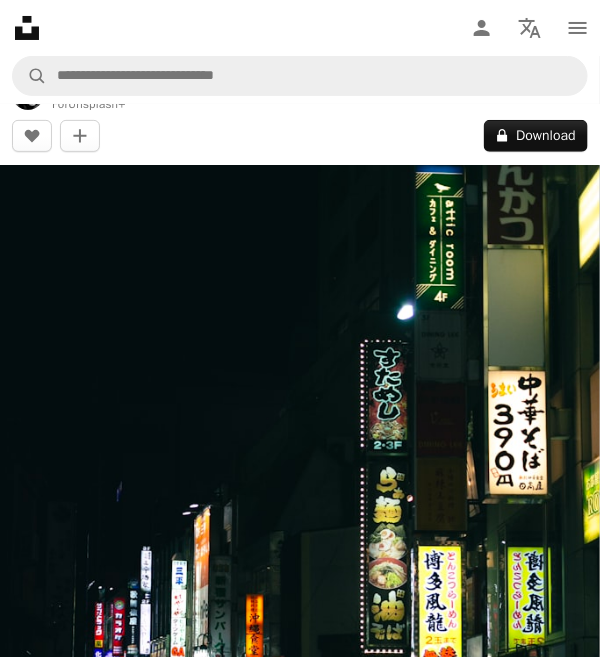 scroll, scrollTop: 53, scrollLeft: 0, axis: vertical 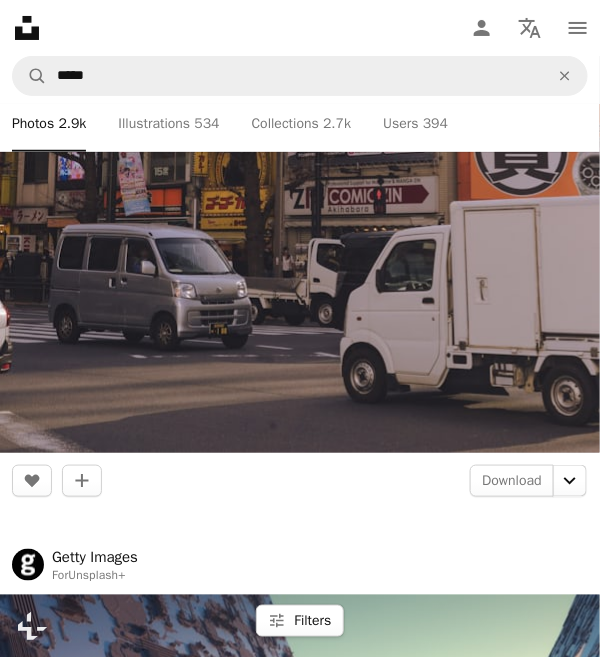click on "Chevron down" 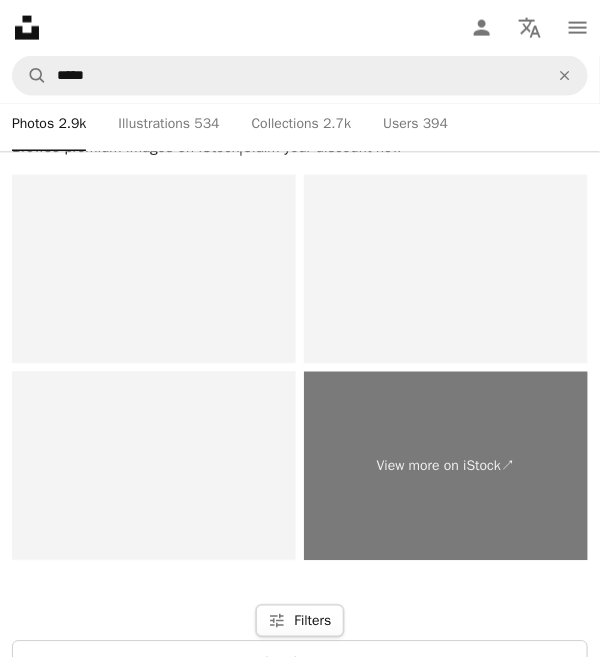 scroll, scrollTop: 14613, scrollLeft: 0, axis: vertical 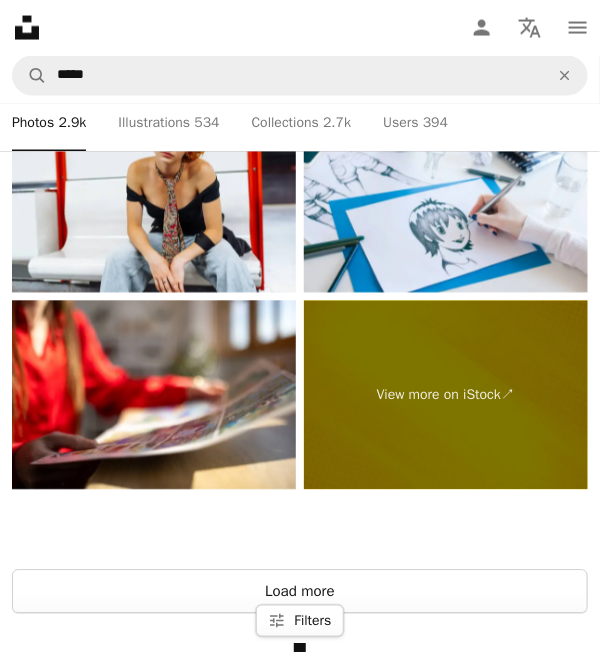 click on "Load more" at bounding box center [300, 592] 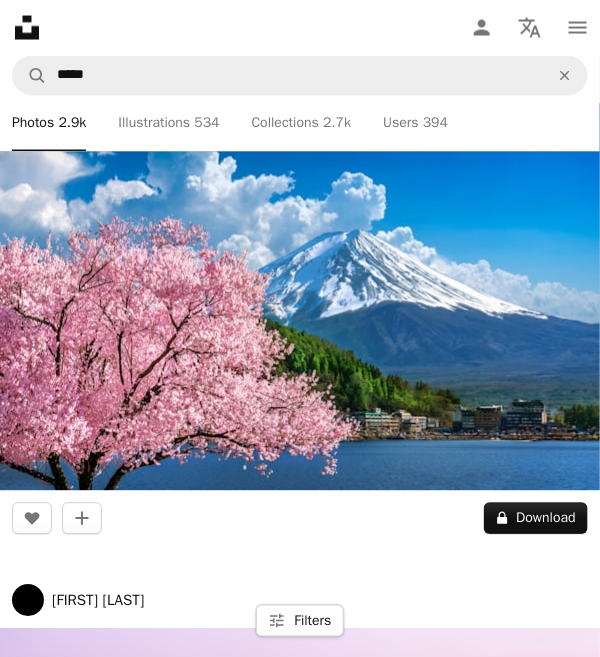 scroll, scrollTop: 14637, scrollLeft: 0, axis: vertical 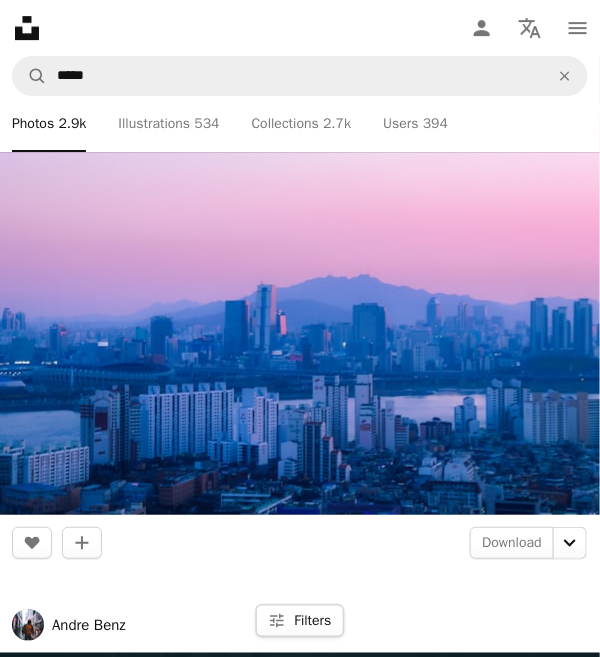 click on "Chevron down" 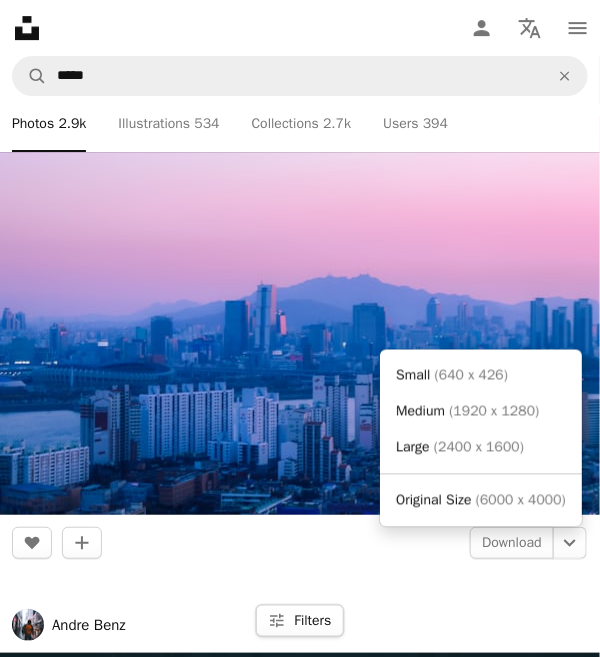 click on "( 6000 x 4000 )" at bounding box center [521, 500] 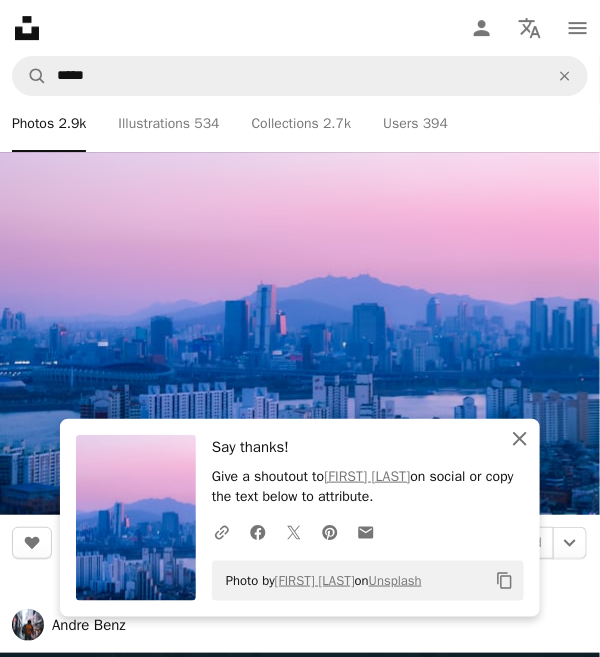 click on "An X shape Close" at bounding box center [520, 439] 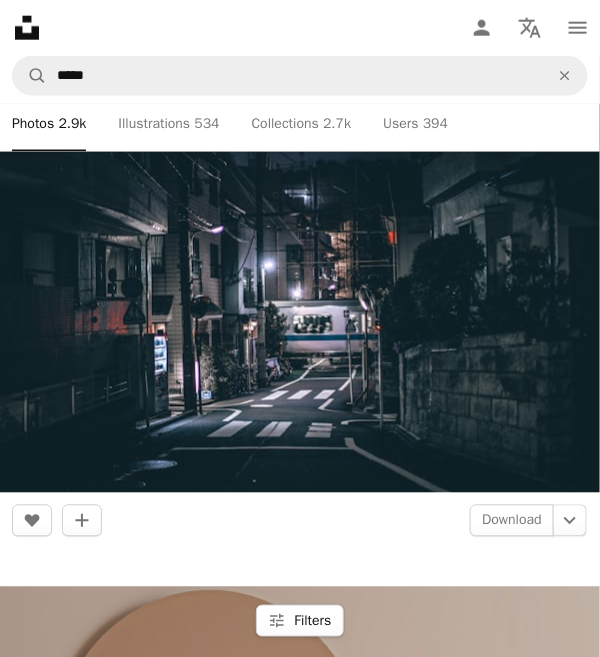 scroll, scrollTop: 15713, scrollLeft: 0, axis: vertical 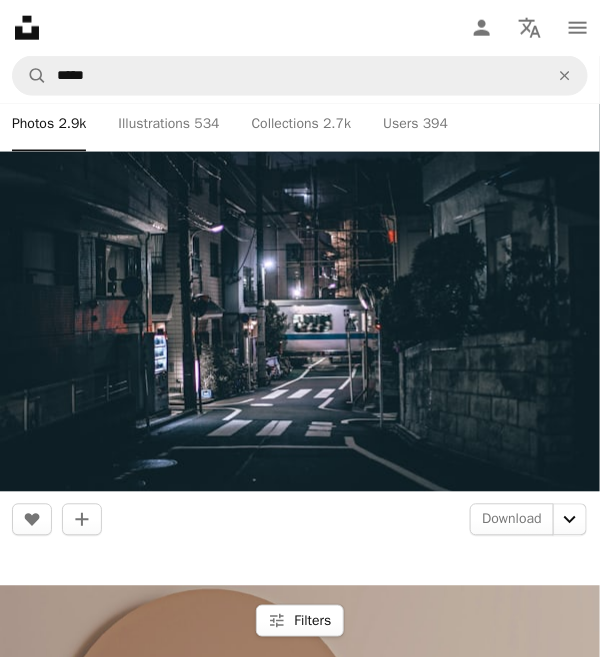 click on "Chevron down" 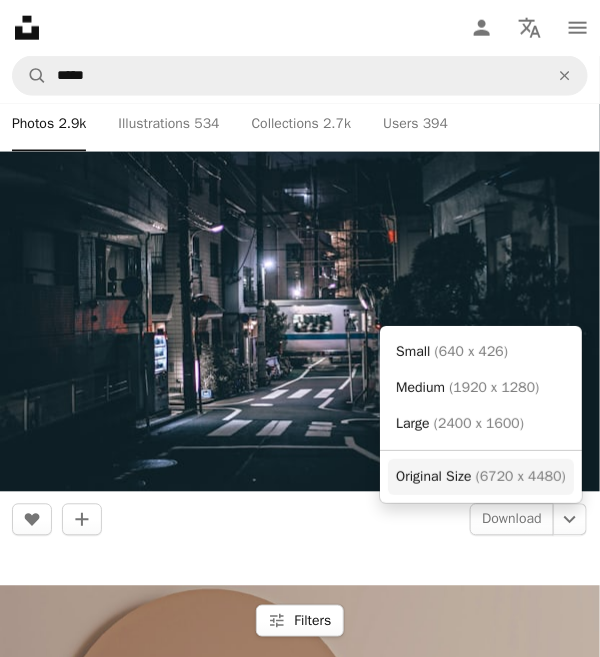 click on "Original Size" at bounding box center (433, 476) 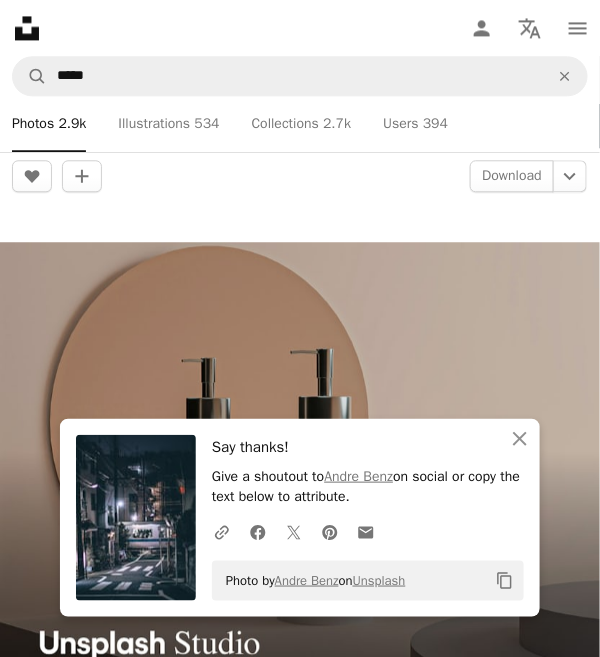 click on "An X shape Close" at bounding box center (520, 439) 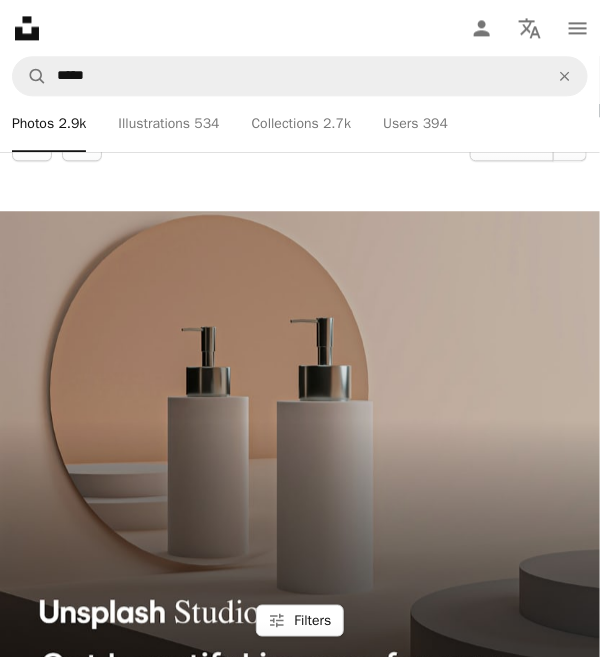 scroll, scrollTop: 16090, scrollLeft: 0, axis: vertical 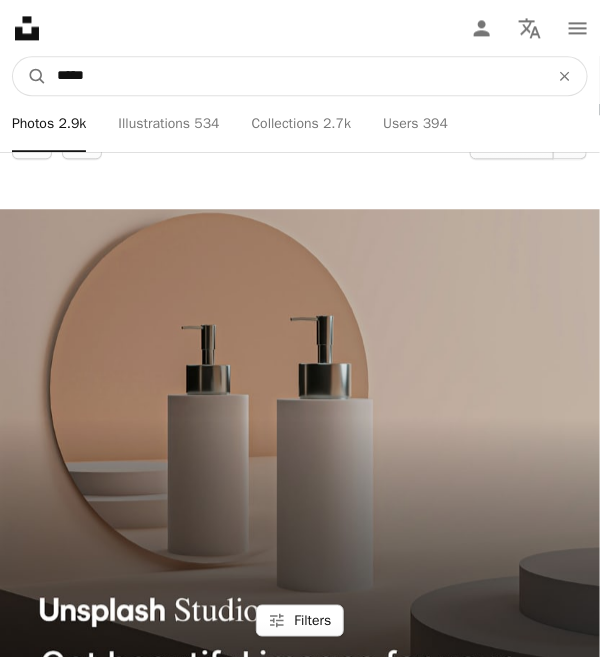 click on "*****" at bounding box center (295, 76) 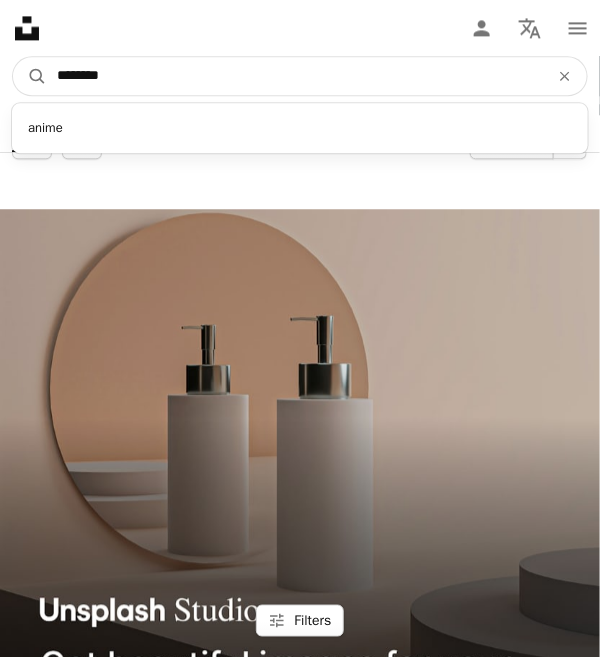 type on "********" 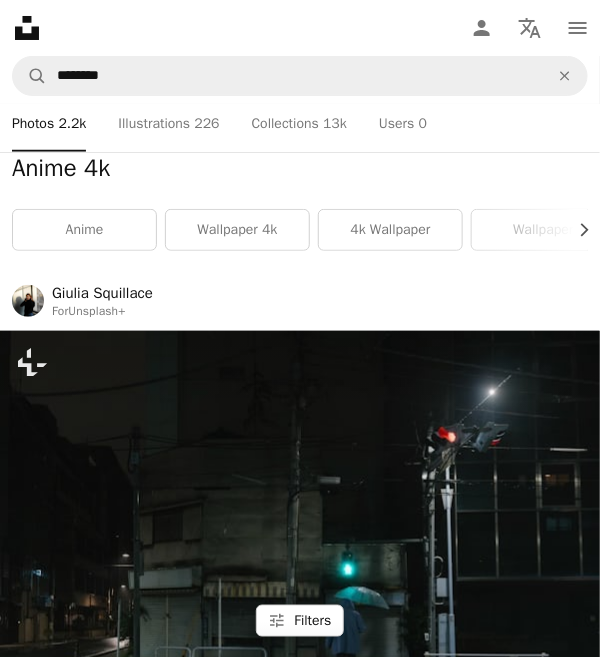 scroll, scrollTop: 0, scrollLeft: 0, axis: both 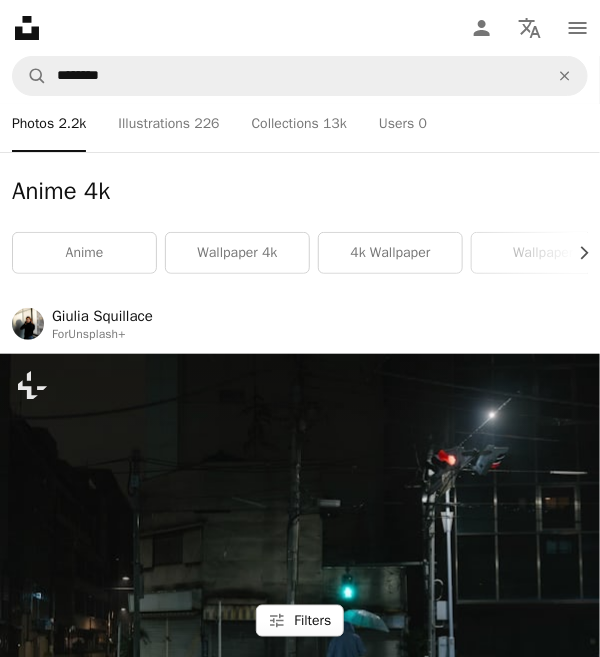 click on "wallpaper 4k" at bounding box center (237, 253) 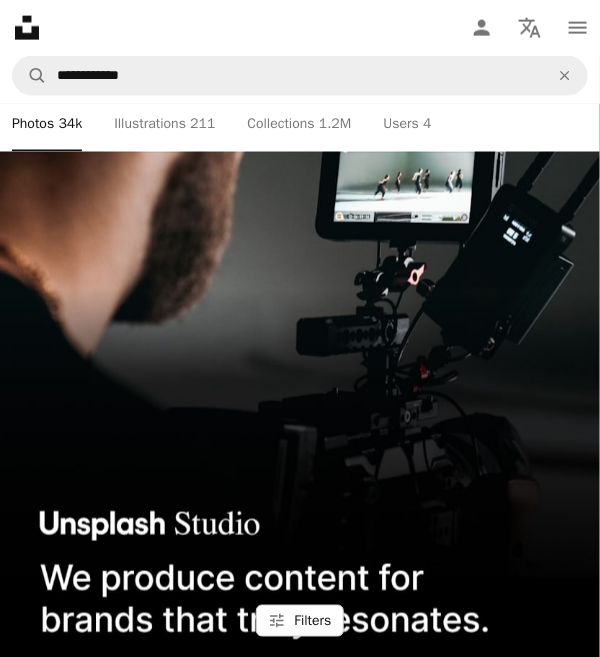 scroll, scrollTop: 1759, scrollLeft: 0, axis: vertical 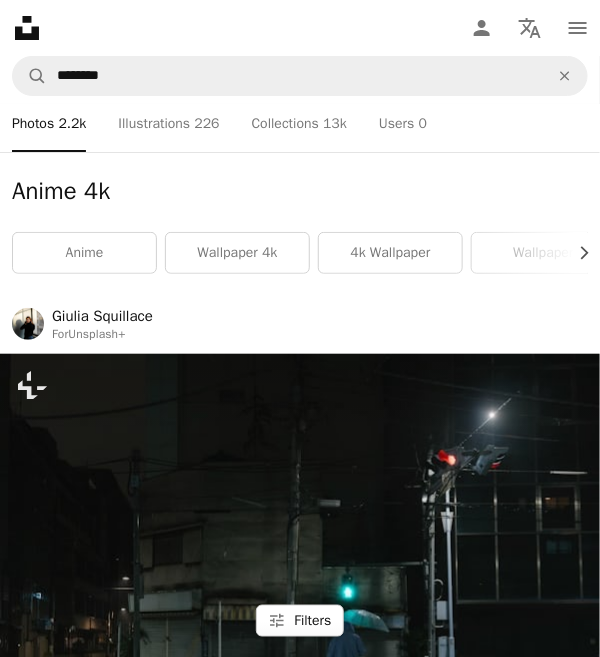 click at bounding box center [300, 568] 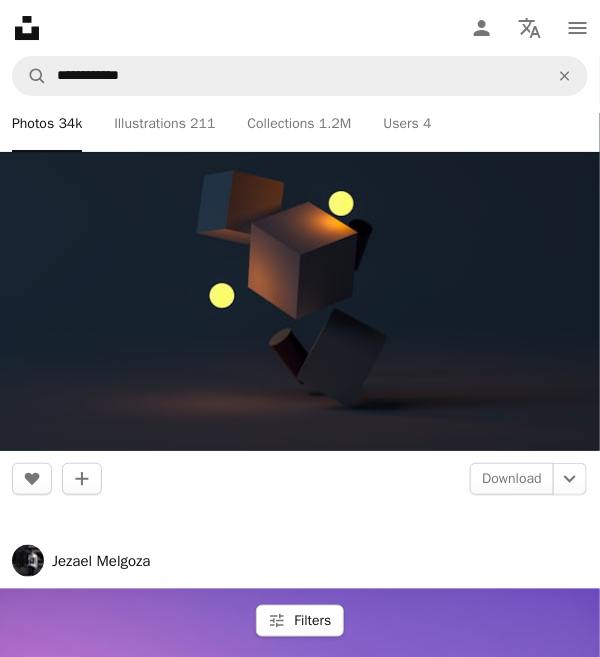 scroll, scrollTop: 2372, scrollLeft: 0, axis: vertical 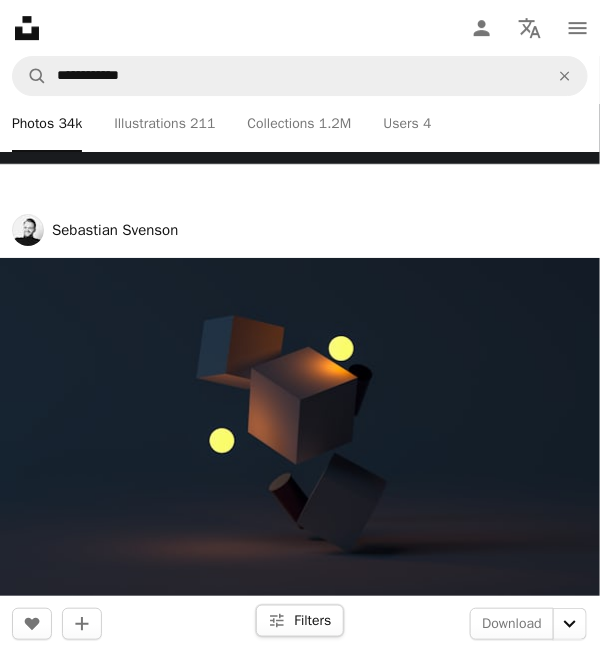 click on "Chevron down" 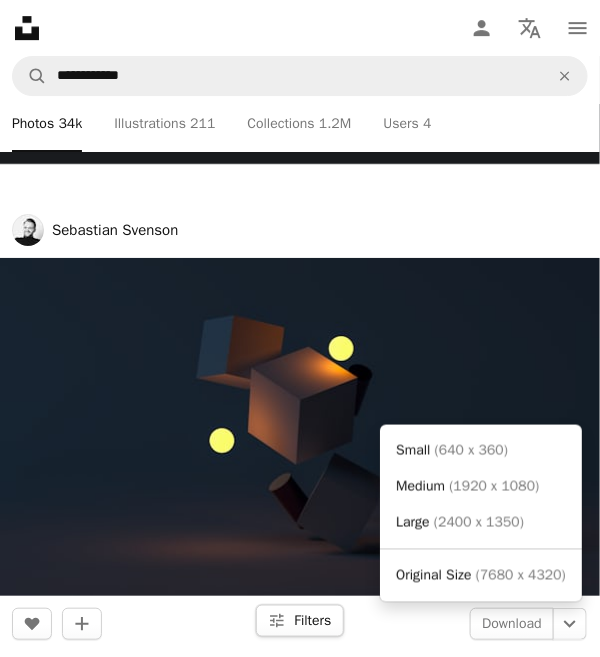 click on "Original Size   ( 7680 x 4320 )" at bounding box center (481, 576) 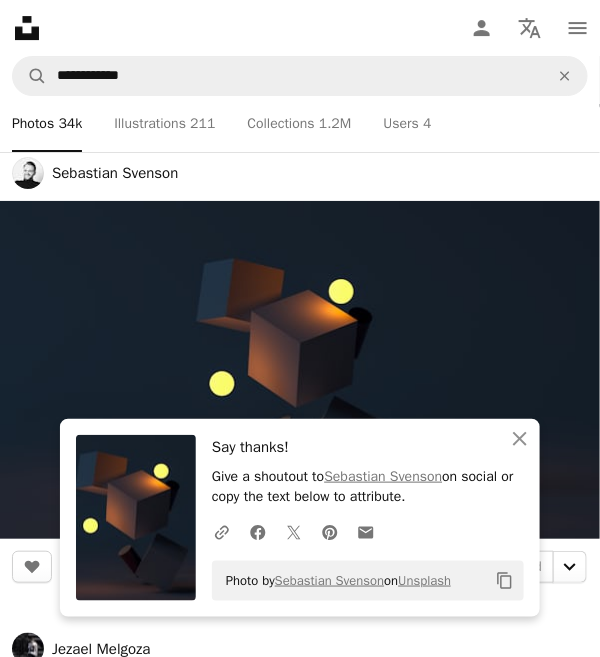 scroll, scrollTop: 2458, scrollLeft: 0, axis: vertical 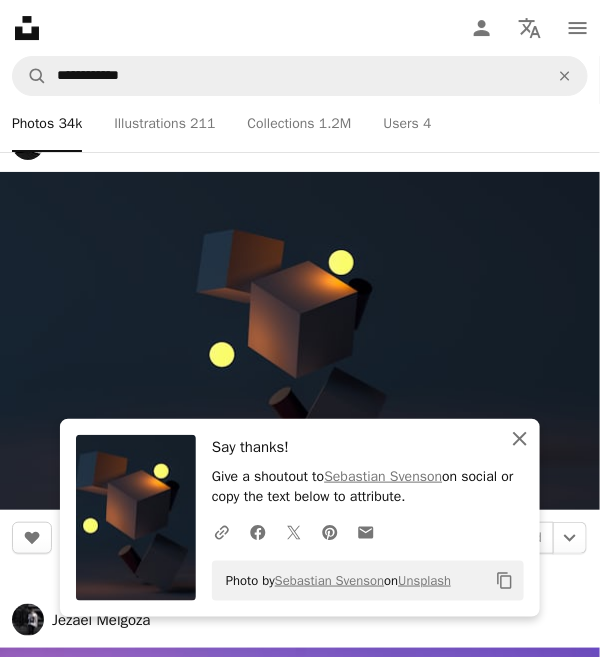 click on "An X shape" 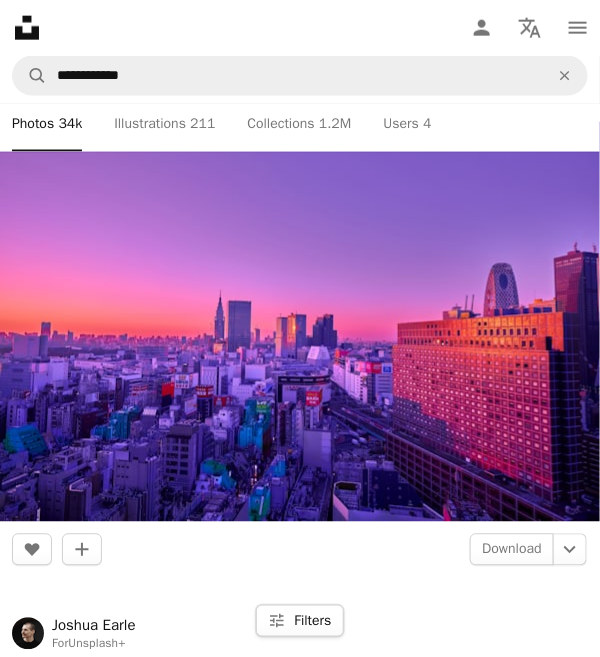 scroll, scrollTop: 2976, scrollLeft: 0, axis: vertical 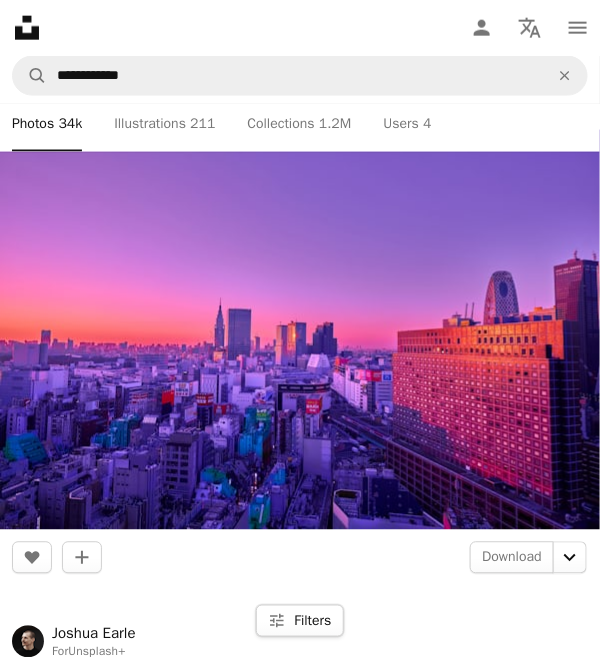 click on "Chevron down" 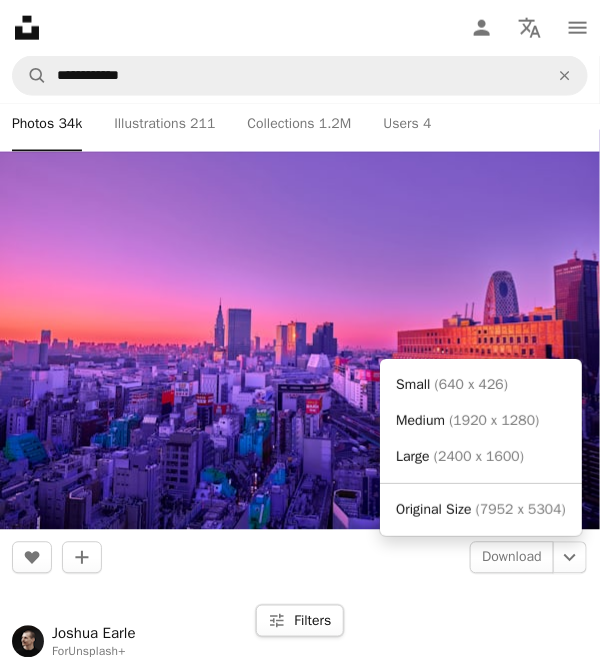 click on "( 7952 x 5304 )" at bounding box center [521, 509] 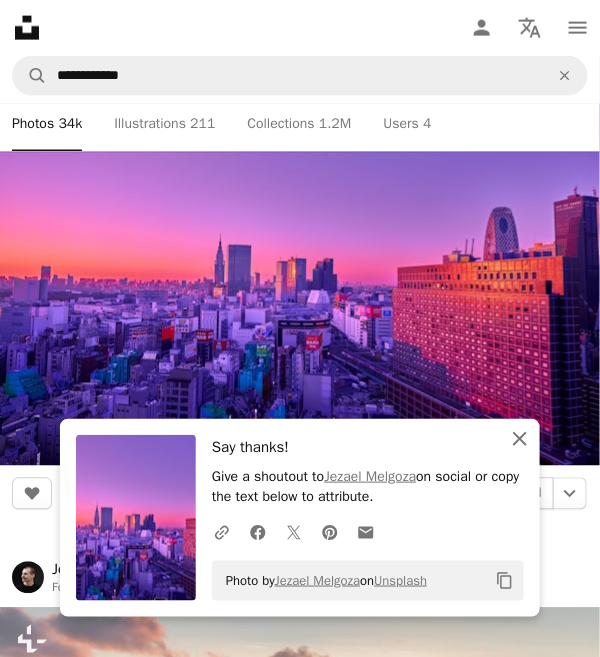 click on "An X shape" 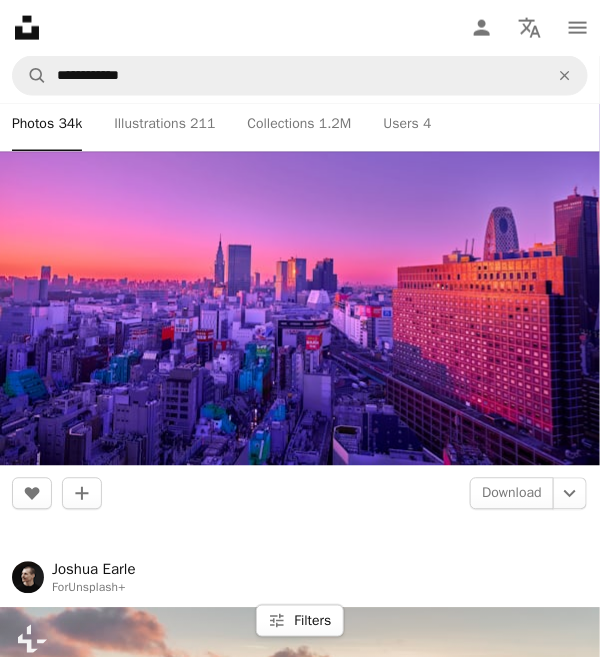 scroll, scrollTop: 3040, scrollLeft: 0, axis: vertical 